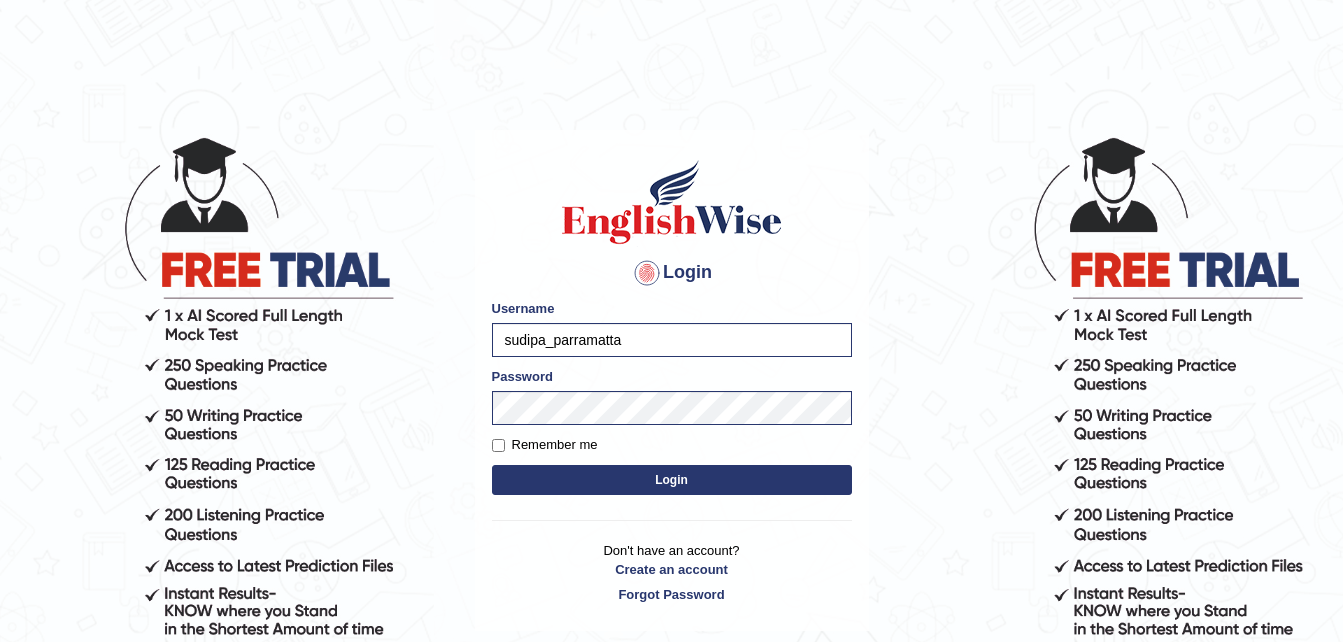 scroll, scrollTop: 0, scrollLeft: 0, axis: both 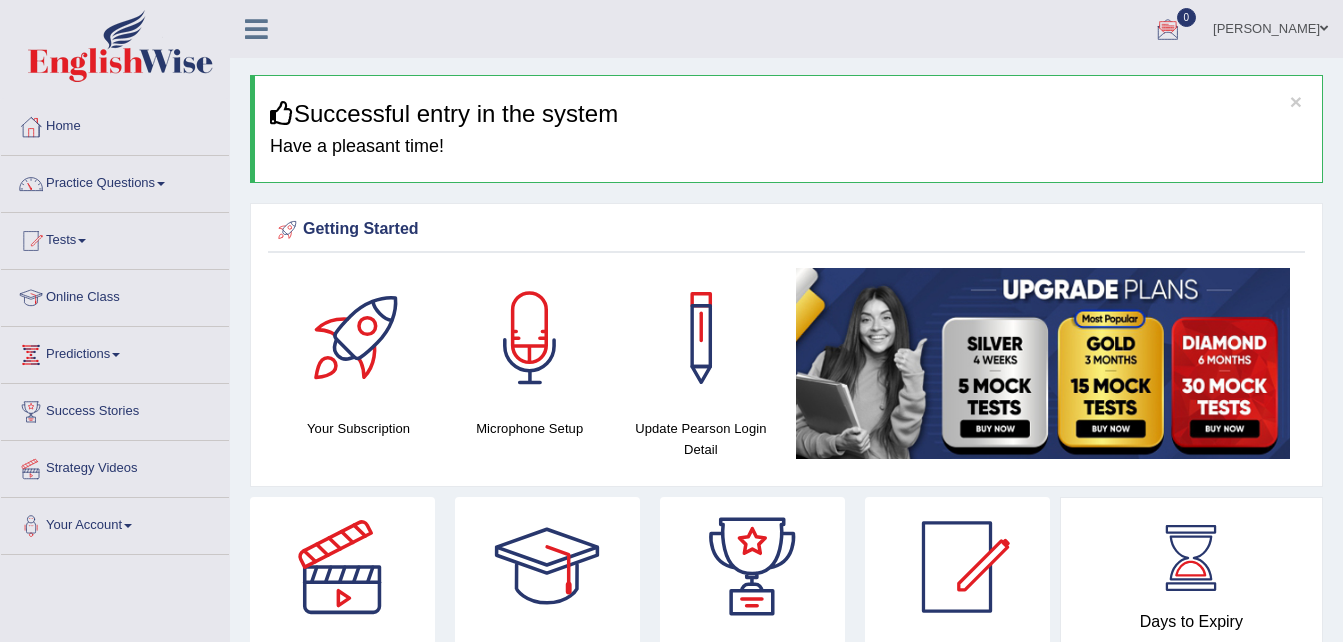 click at bounding box center (1168, 30) 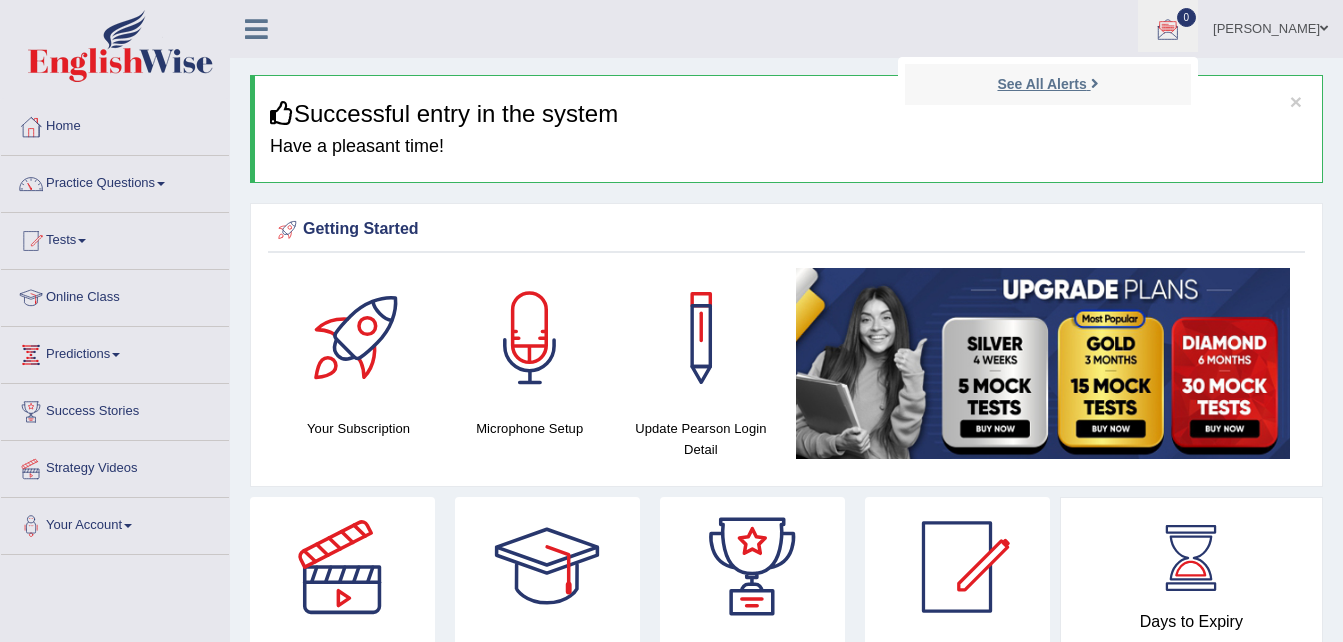 click on "See All Alerts" at bounding box center [1041, 84] 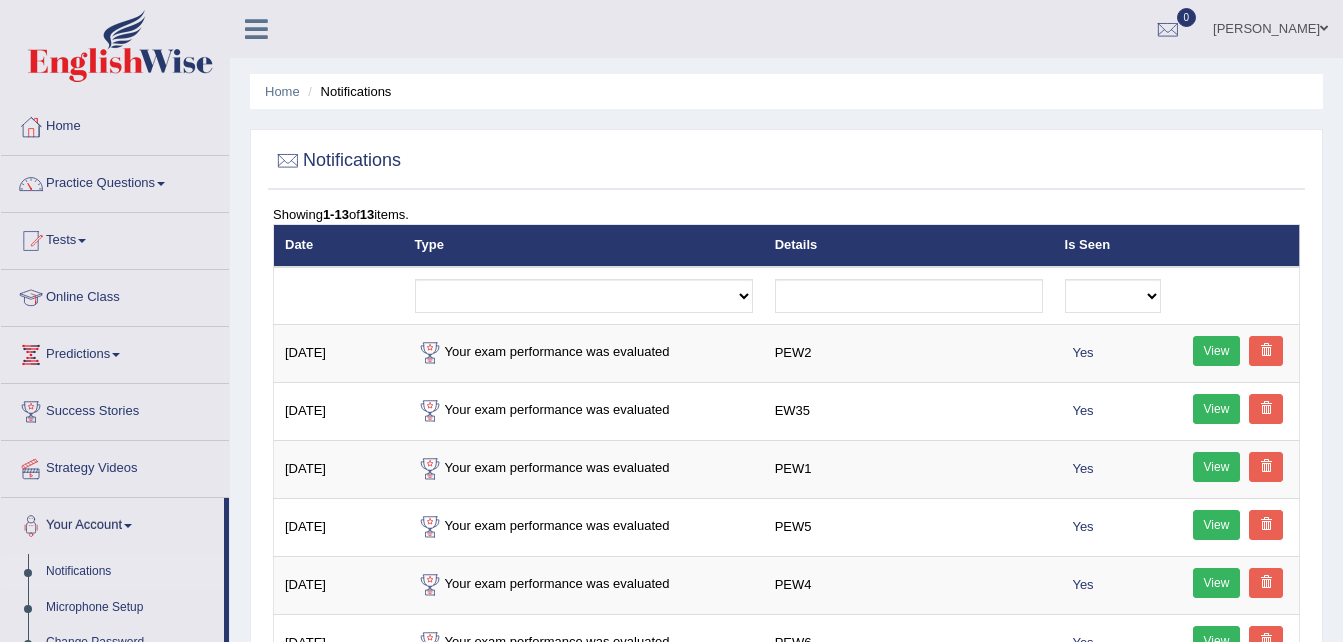 scroll, scrollTop: 0, scrollLeft: 0, axis: both 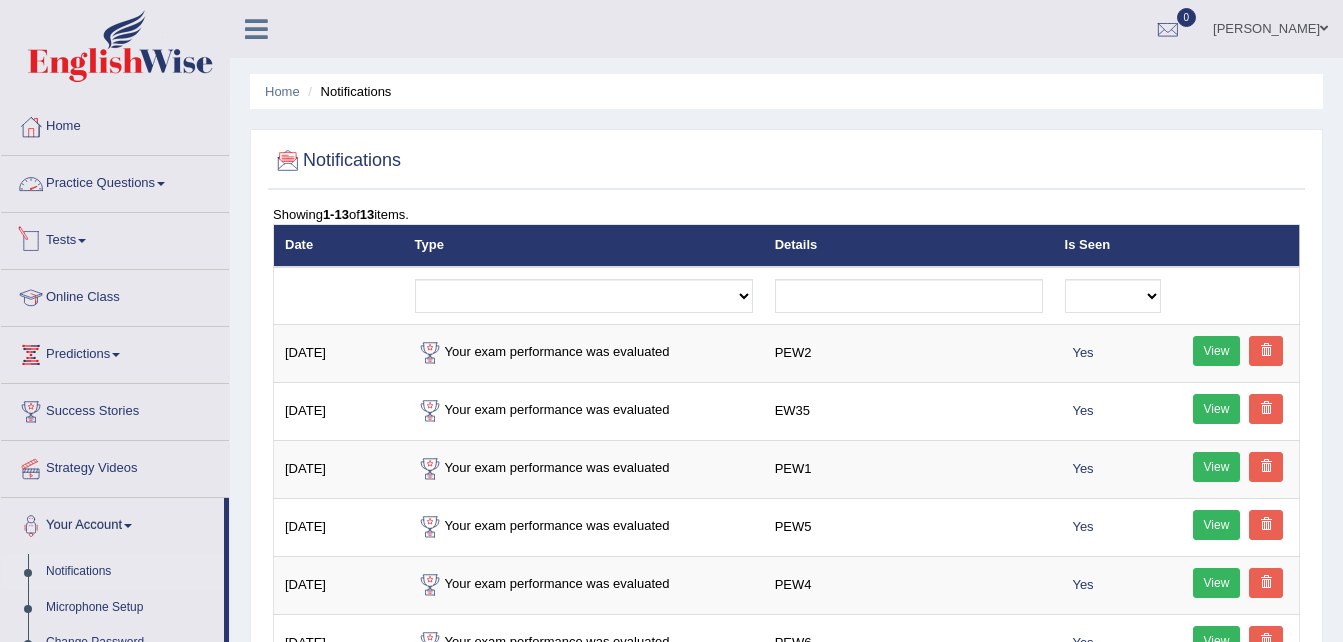 click on "Tests" at bounding box center [115, 238] 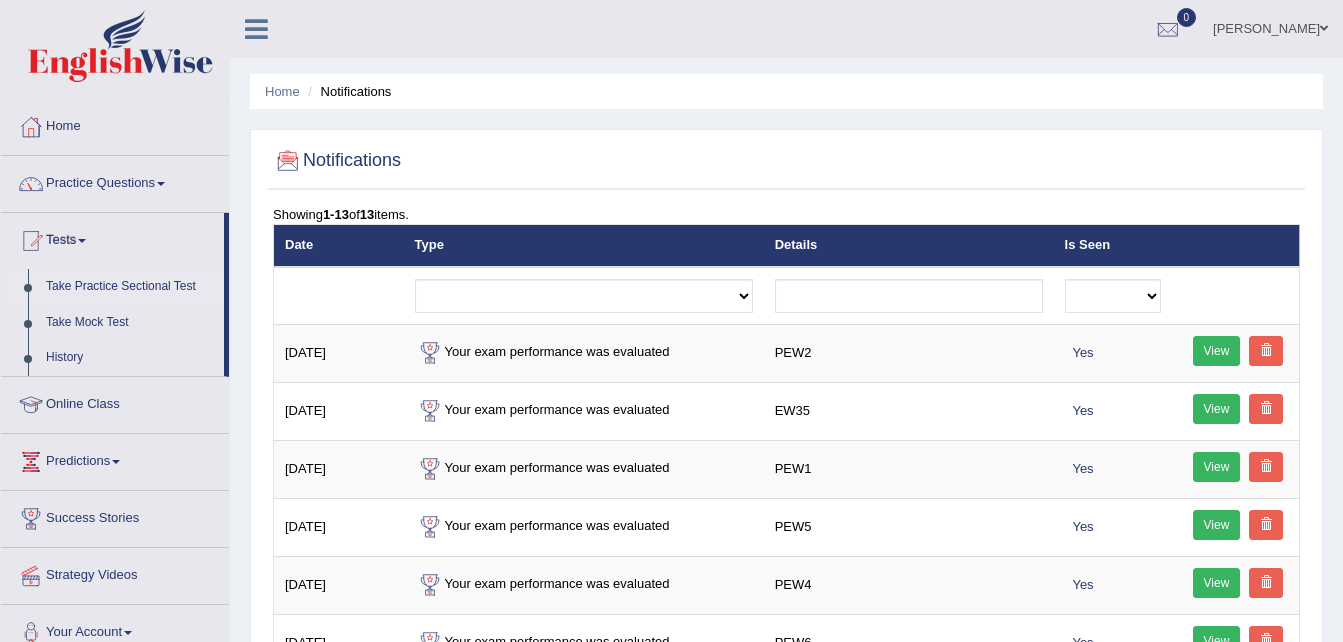 click on "Take Practice Sectional Test" at bounding box center [130, 287] 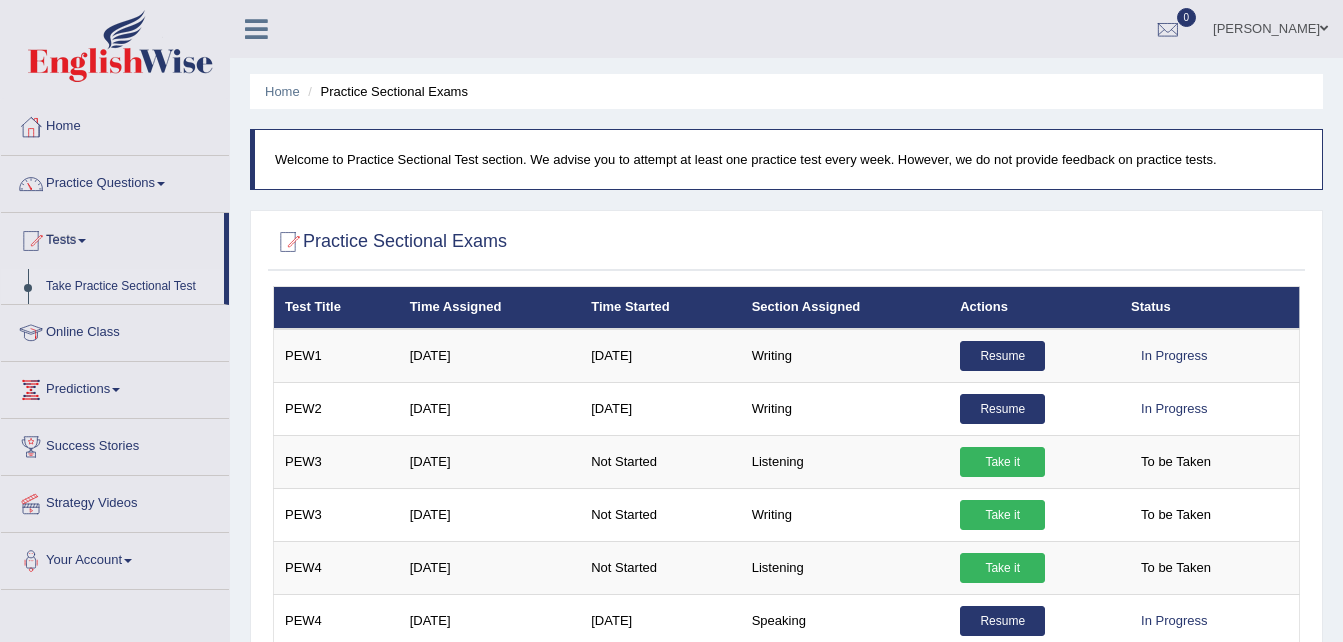 scroll, scrollTop: 0, scrollLeft: 0, axis: both 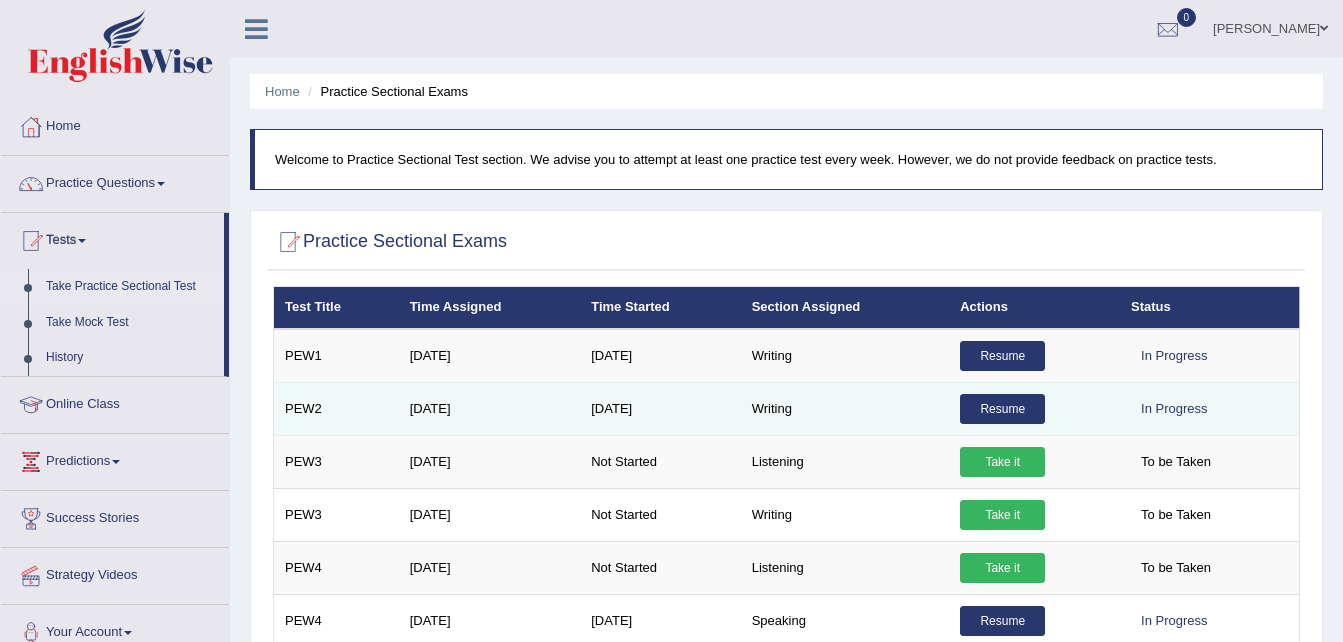 click on "Resume" at bounding box center [1002, 409] 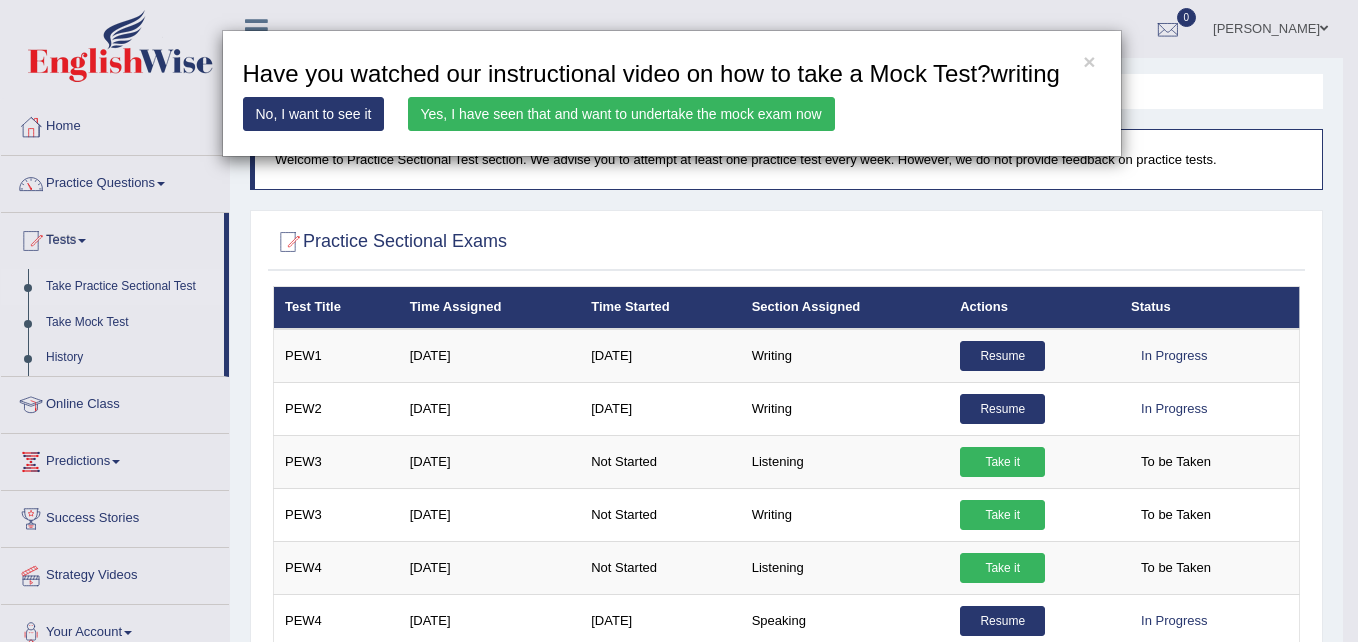 click on "Yes, I have seen that and want to undertake the mock exam now" at bounding box center [621, 114] 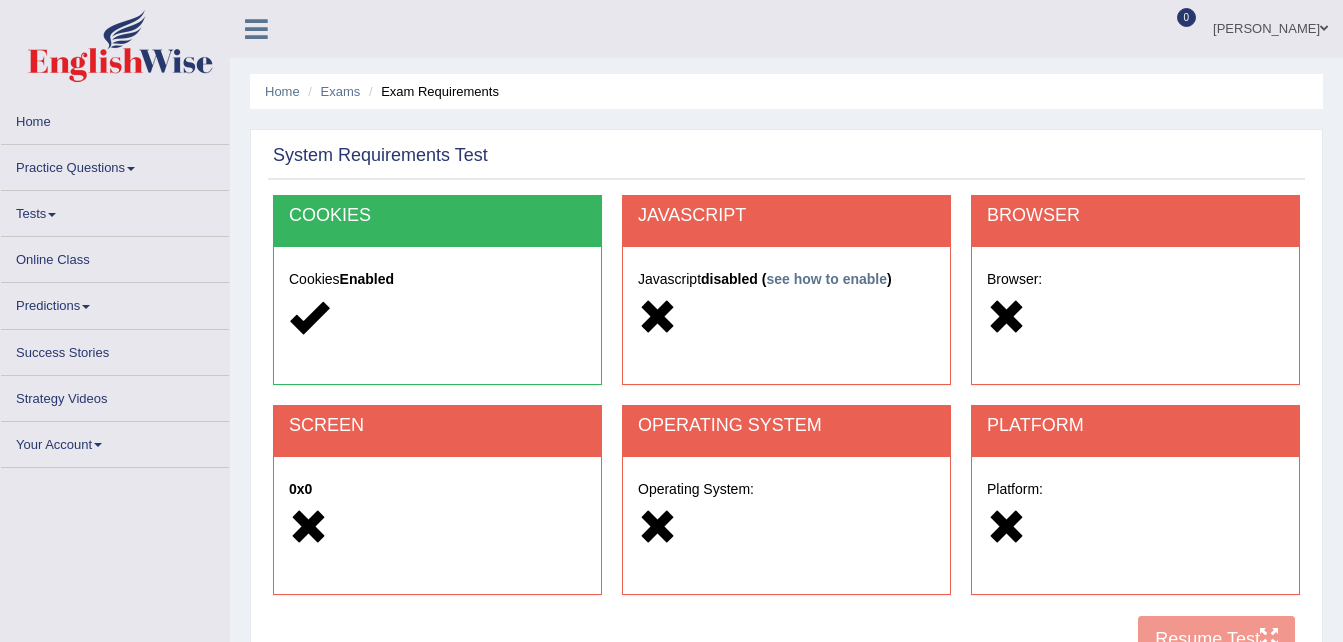 scroll, scrollTop: 0, scrollLeft: 0, axis: both 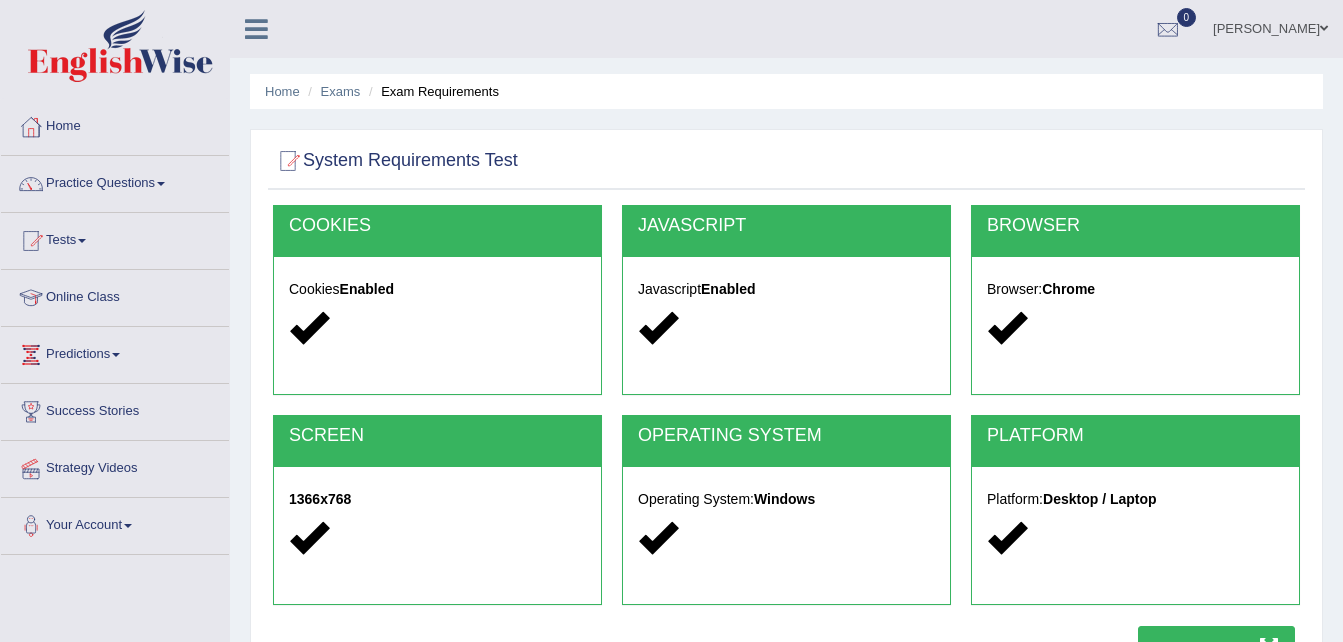 click on "Resume Test" at bounding box center (1216, 649) 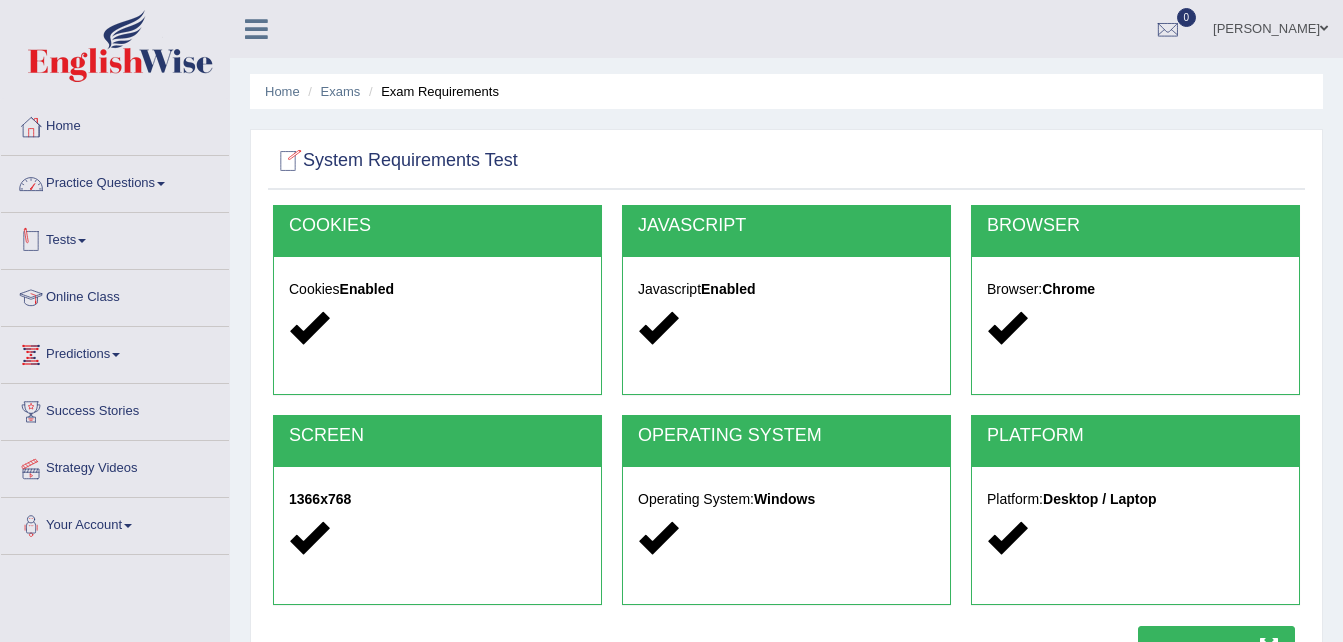 click on "Tests" at bounding box center (115, 238) 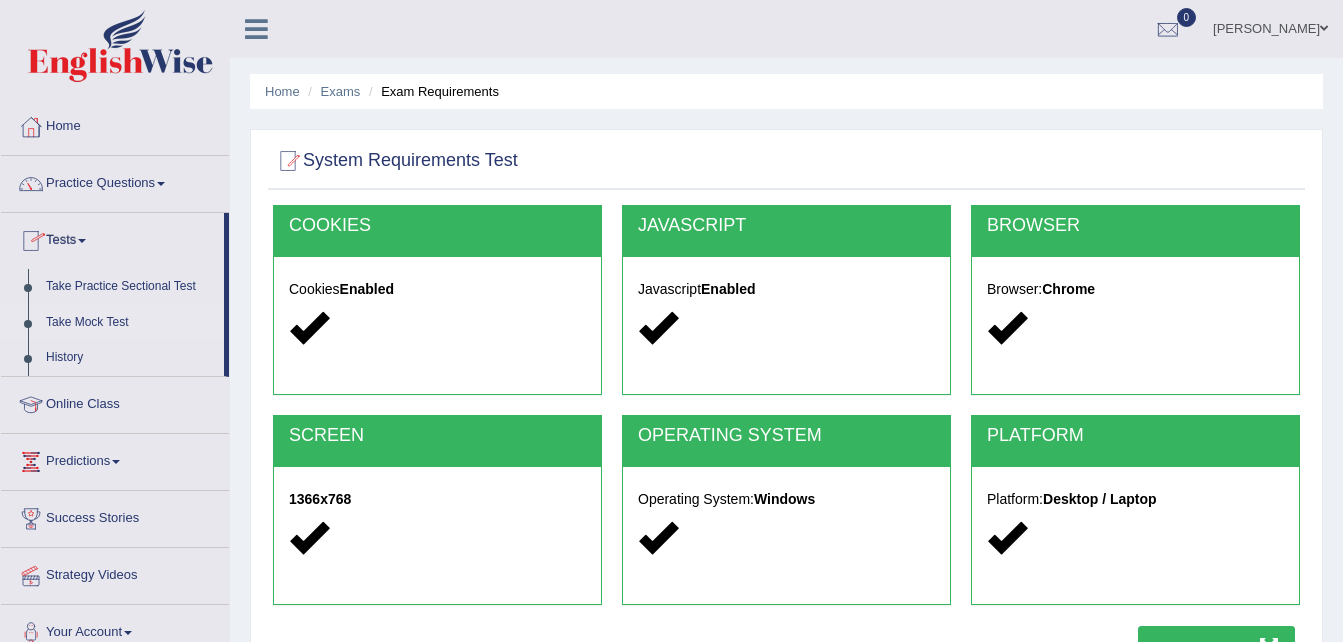 click on "Take Mock Test" at bounding box center [130, 323] 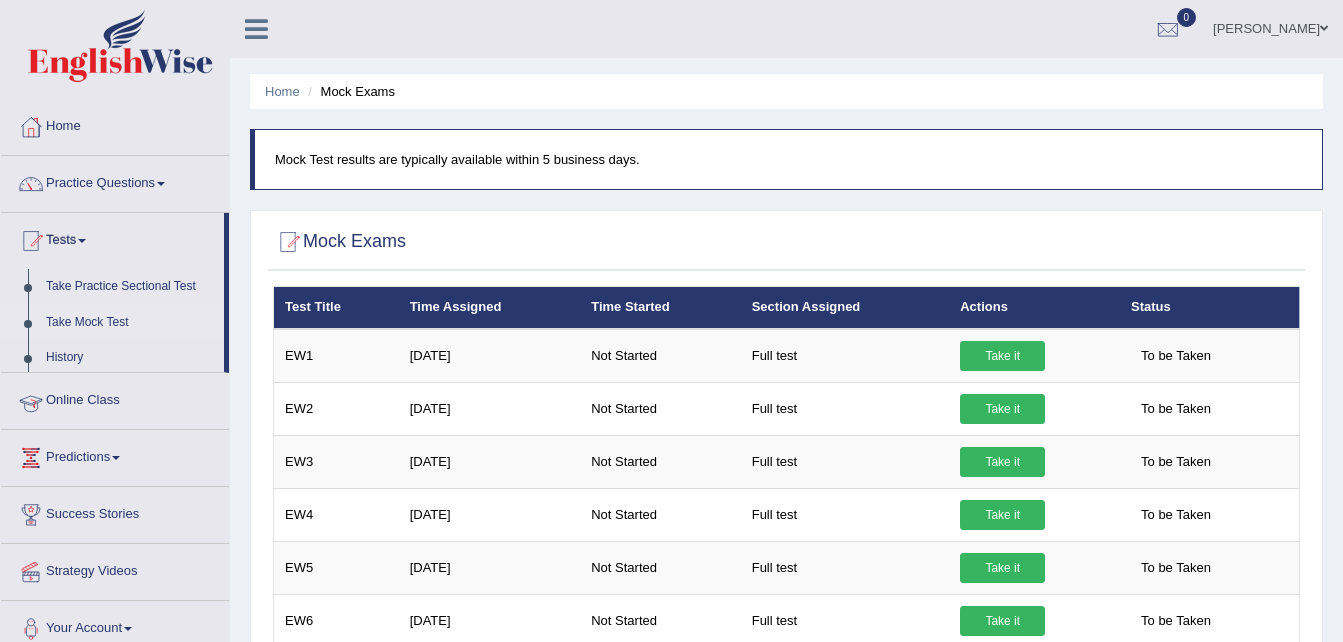 scroll, scrollTop: 0, scrollLeft: 0, axis: both 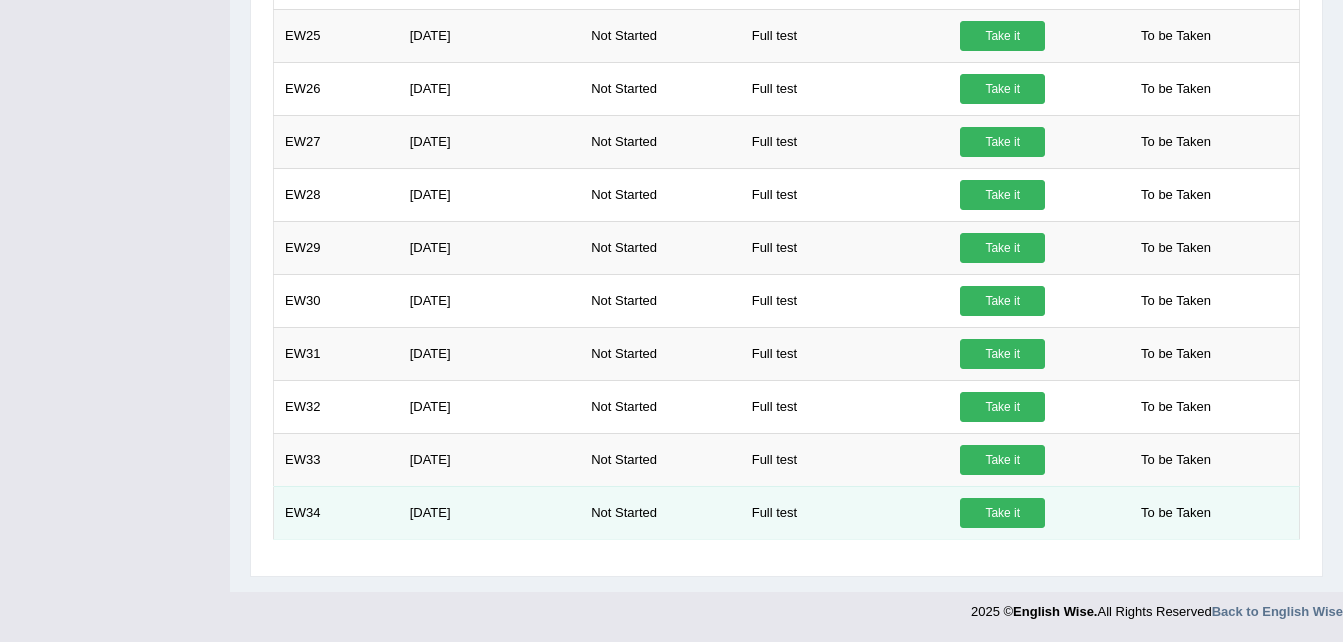 click on "Take it" at bounding box center (1002, 513) 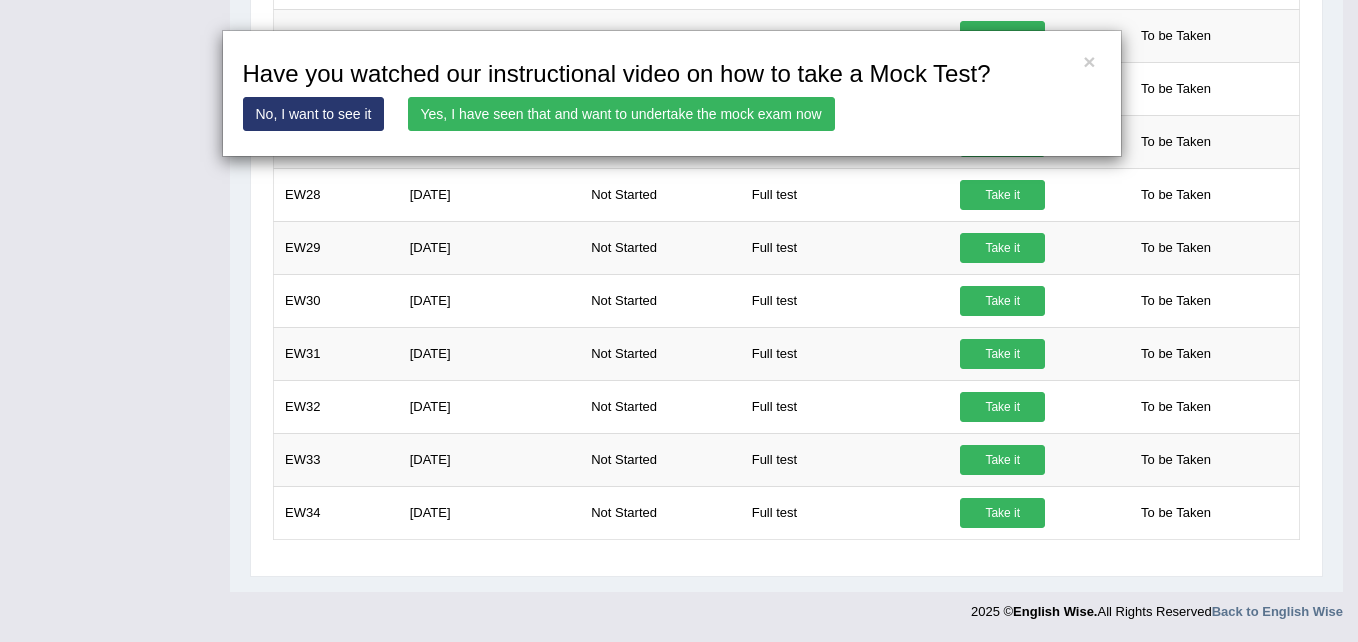 click on "Yes, I have seen that and want to undertake the mock exam now" at bounding box center (621, 114) 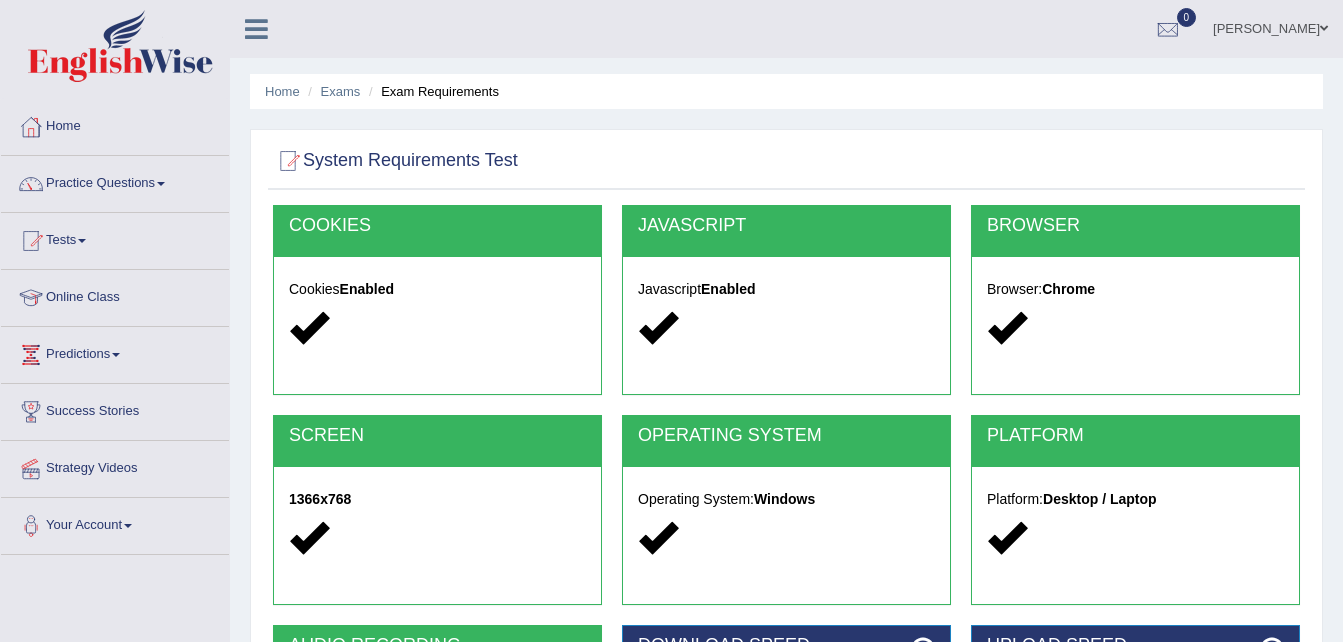 scroll, scrollTop: 0, scrollLeft: 0, axis: both 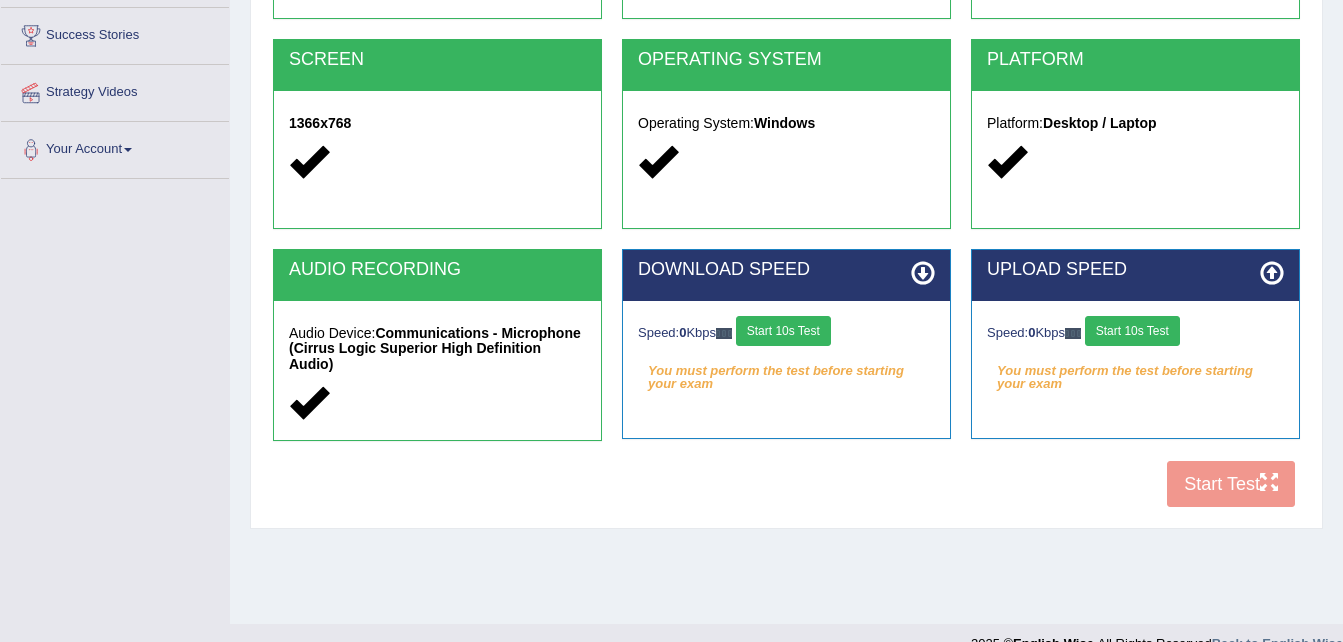 click on "Start 10s Test" at bounding box center [783, 331] 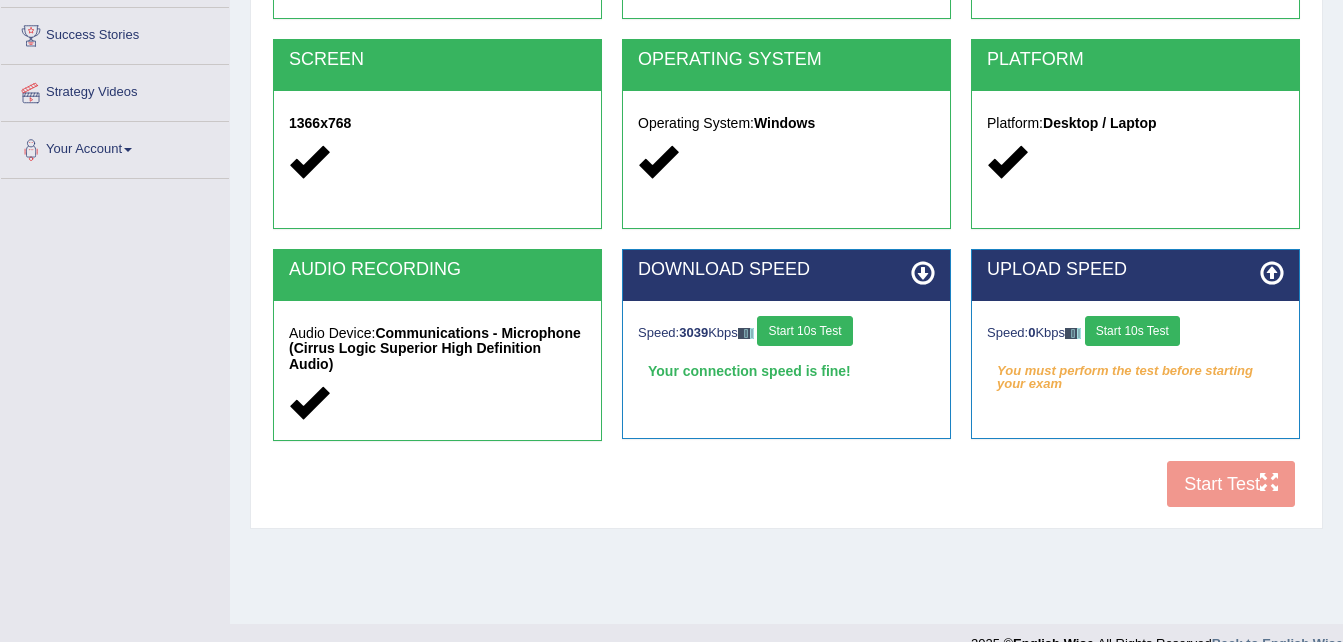 click on "Start 10s Test" at bounding box center (804, 331) 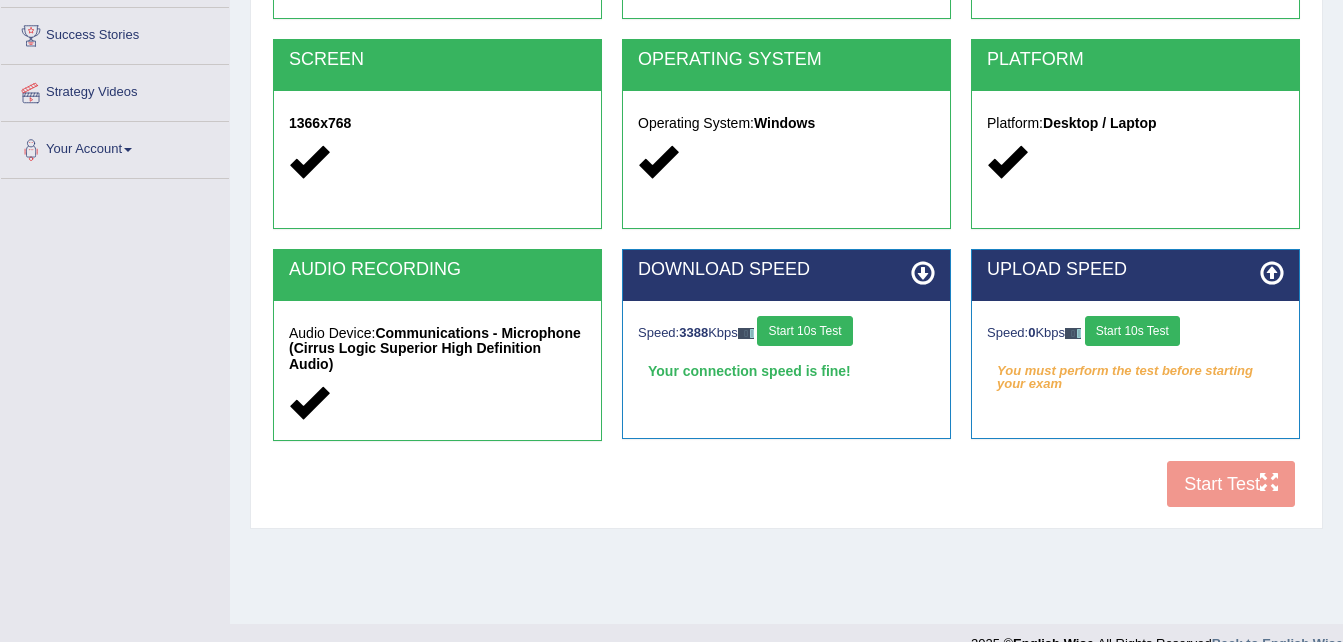 click on "Start 10s Test" at bounding box center (1132, 331) 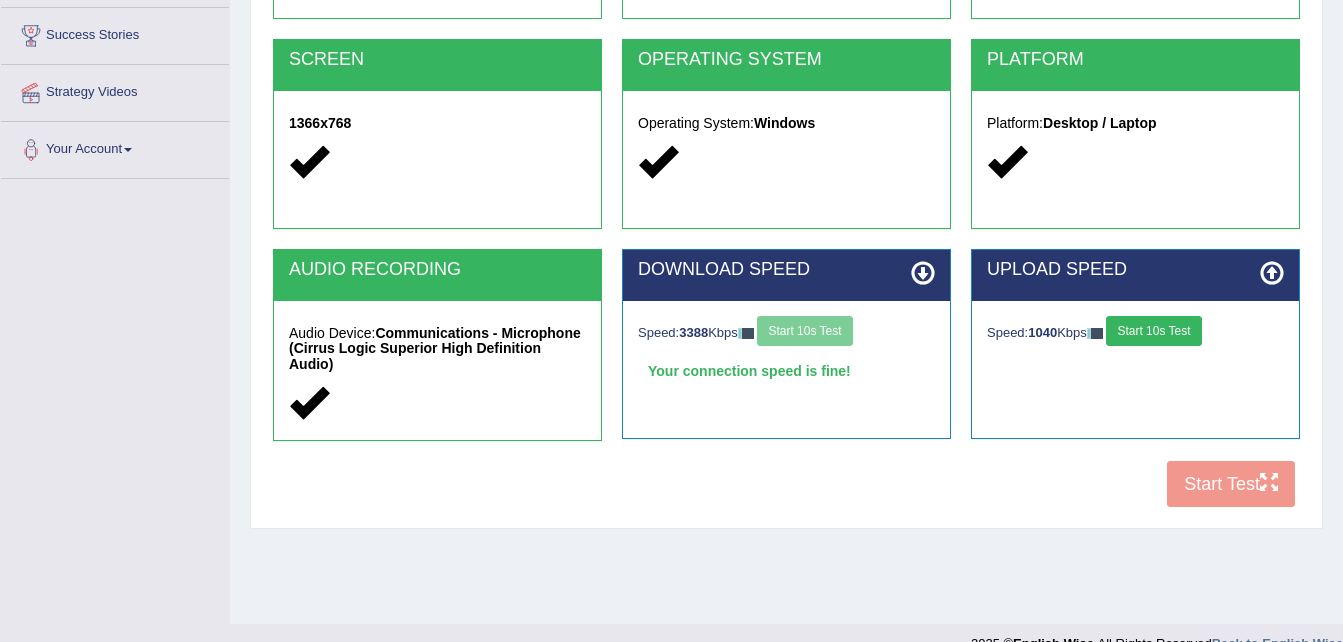 click on "Start 10s Test" at bounding box center (1153, 331) 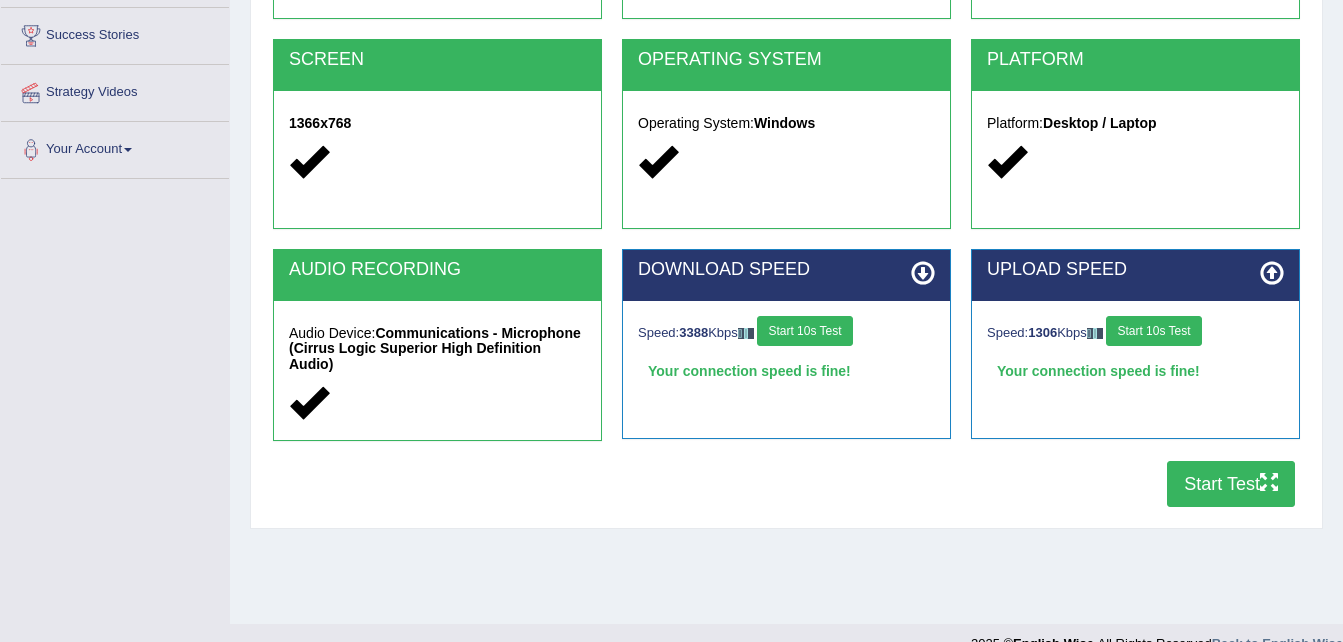 click on "Start Test" at bounding box center (1231, 484) 